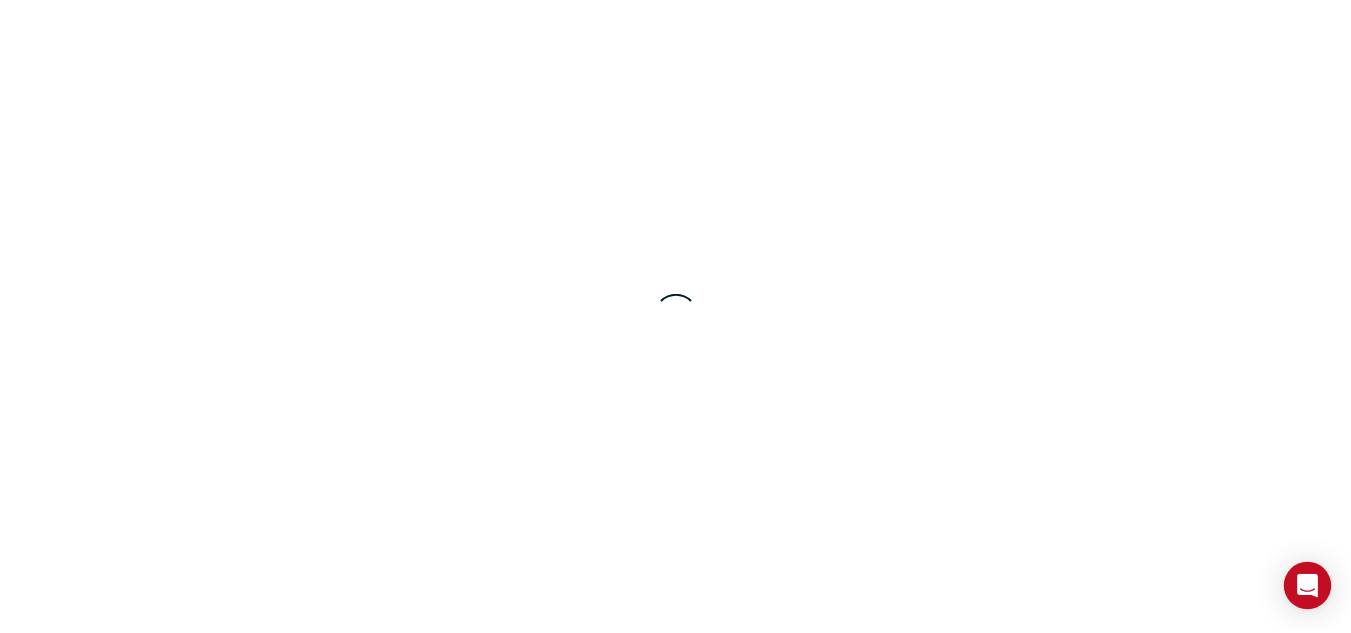 scroll, scrollTop: 0, scrollLeft: 0, axis: both 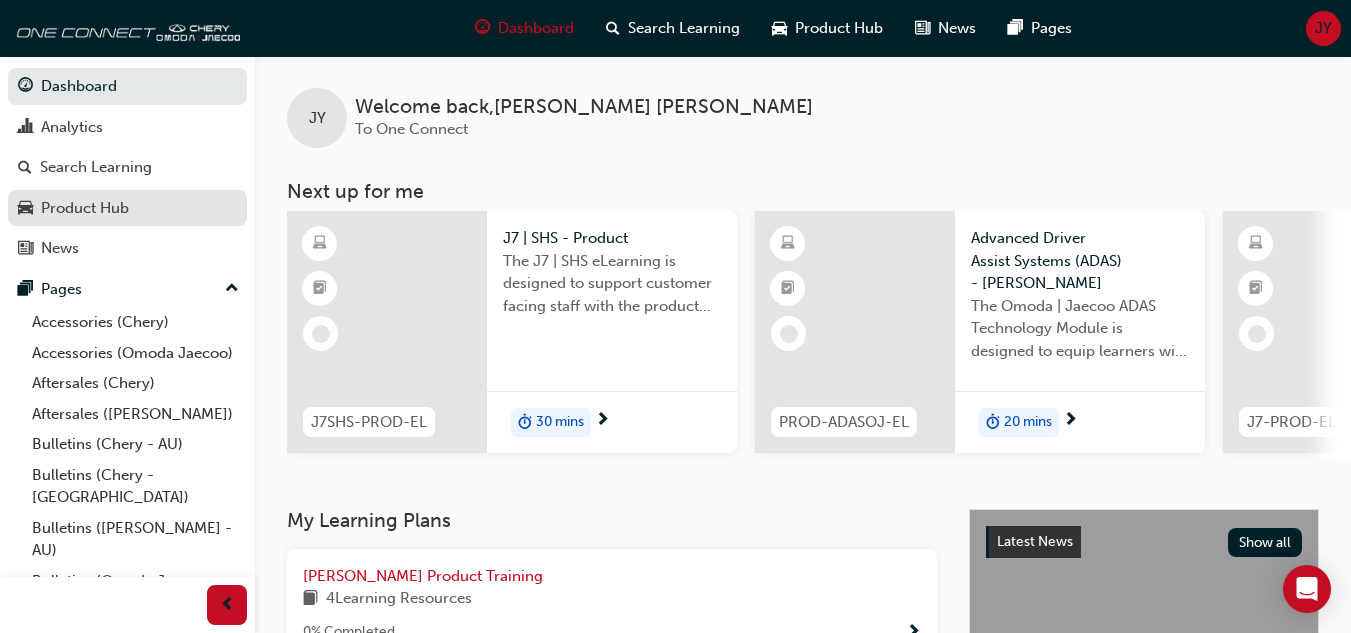 click on "Product Hub" at bounding box center [85, 208] 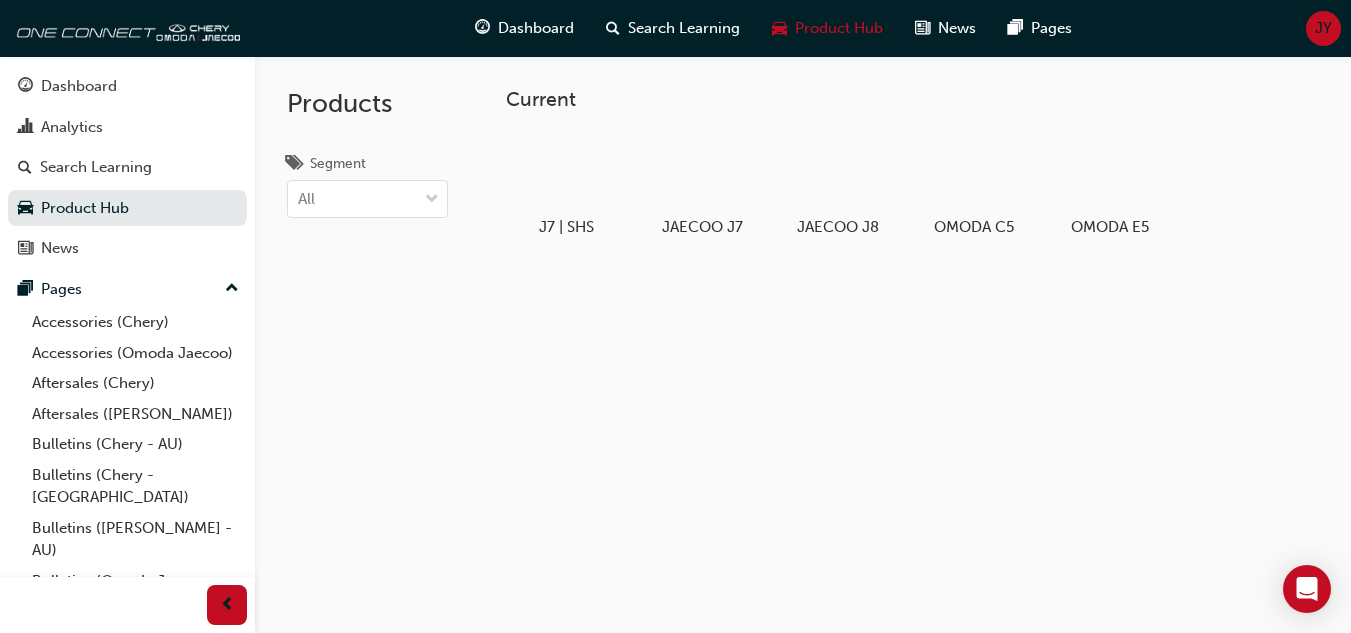 click on "Current J7 | SHS JAECOO J7 JAECOO J8 OMODA C5 OMODA E5" at bounding box center (803, 372) 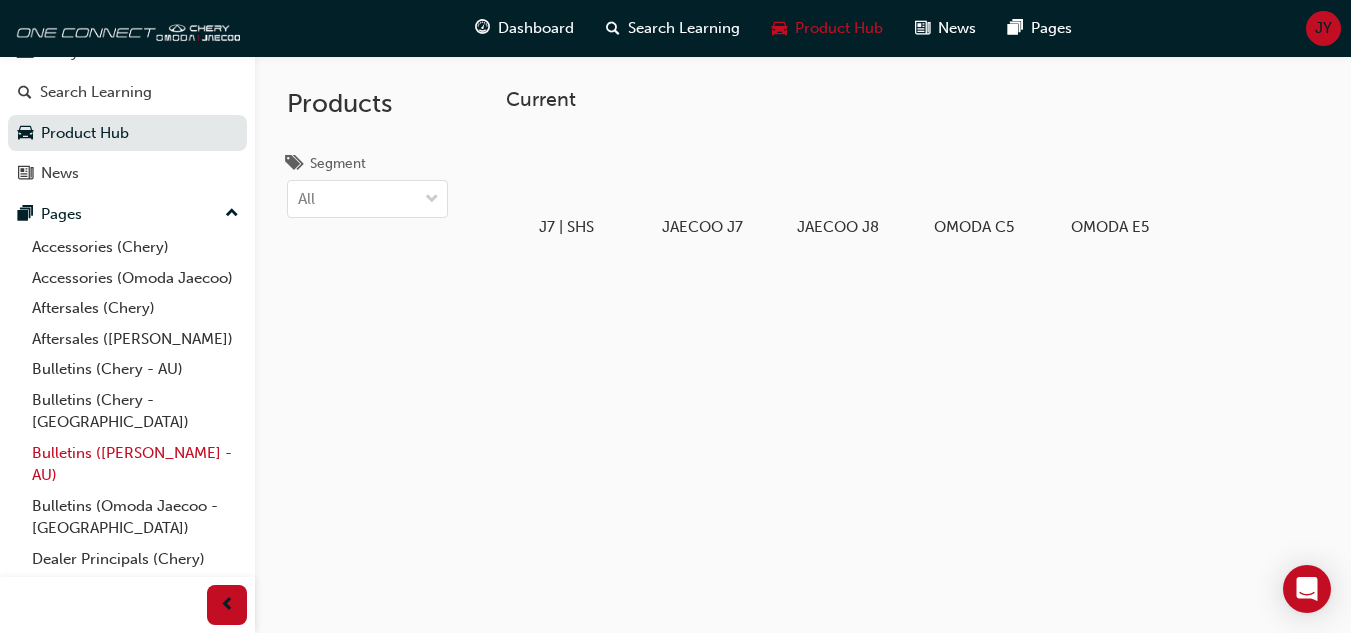 scroll, scrollTop: 158, scrollLeft: 0, axis: vertical 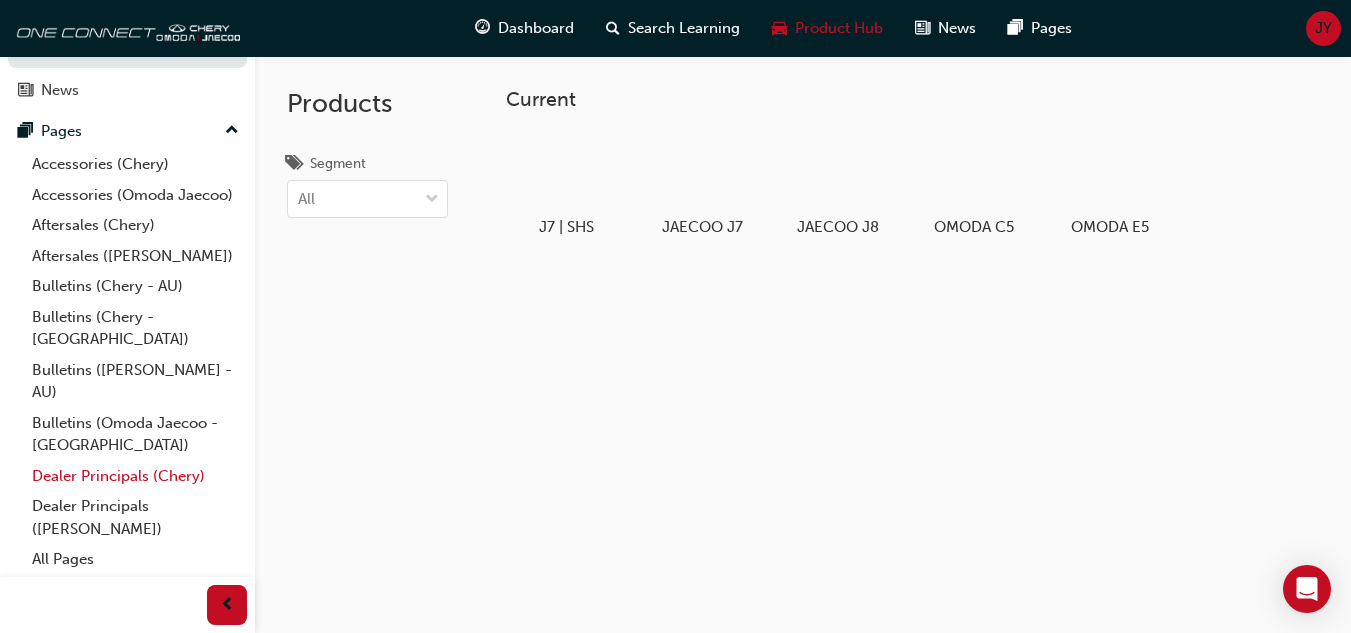 click on "Dealer Principals (Chery)" at bounding box center [135, 476] 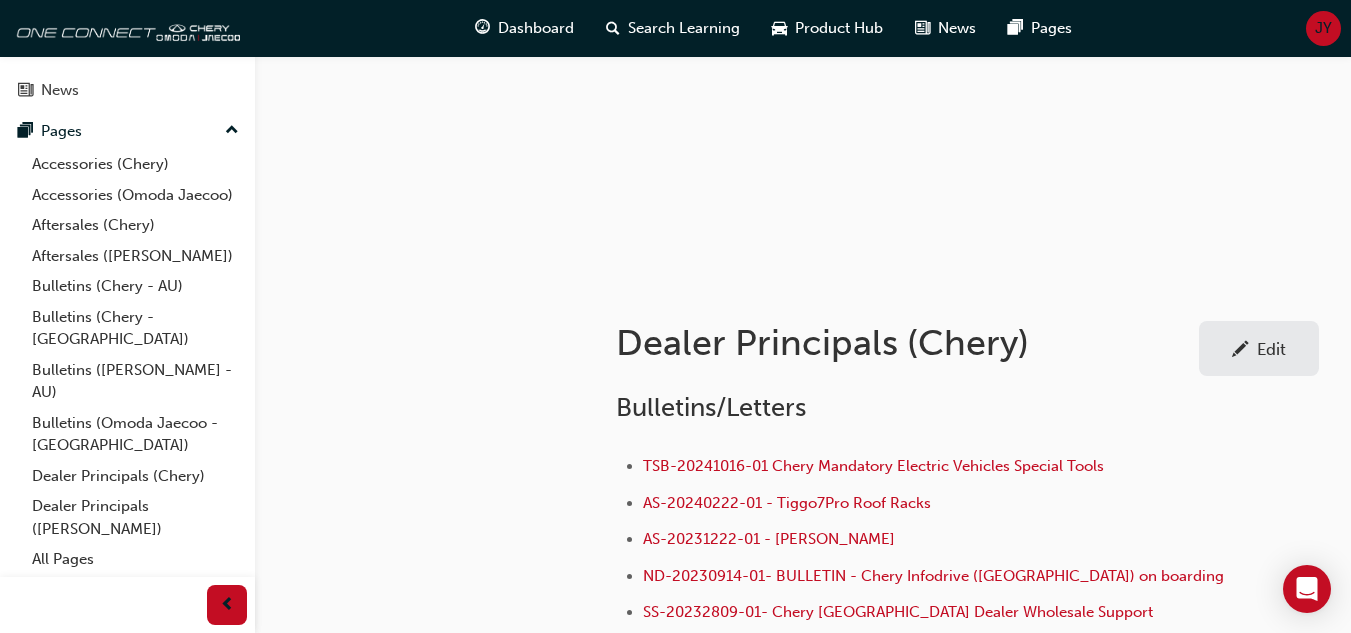 scroll, scrollTop: 300, scrollLeft: 0, axis: vertical 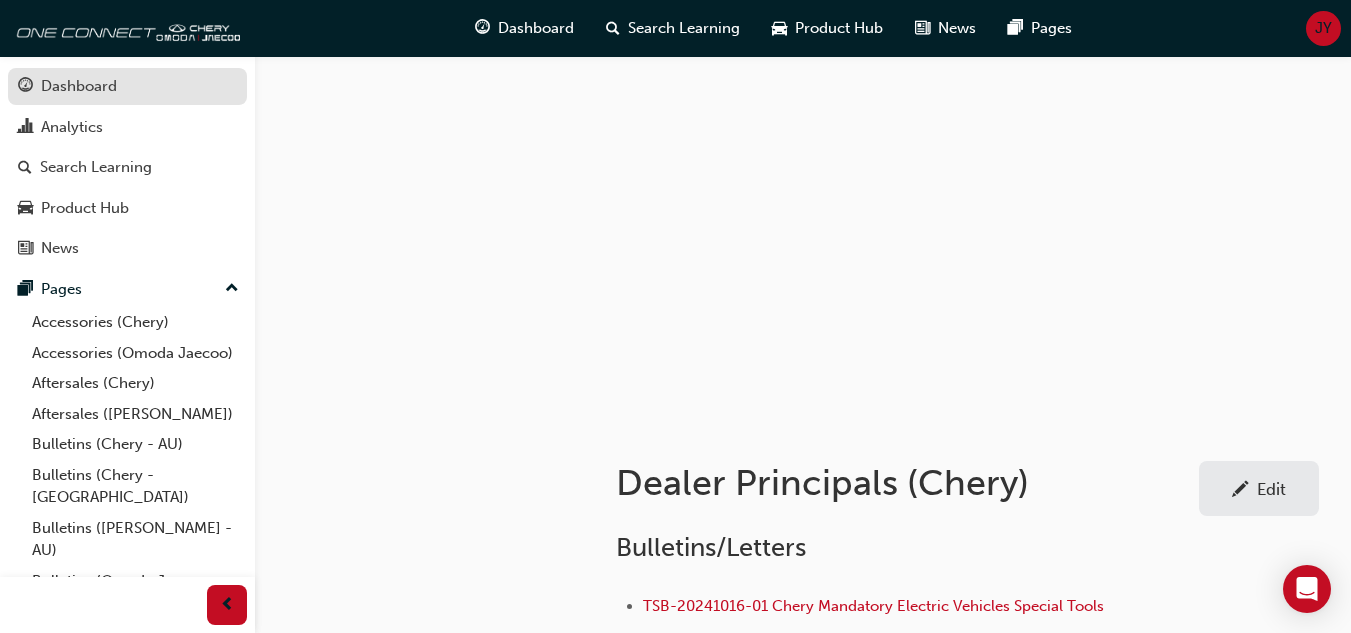 click on "Dashboard" at bounding box center (127, 86) 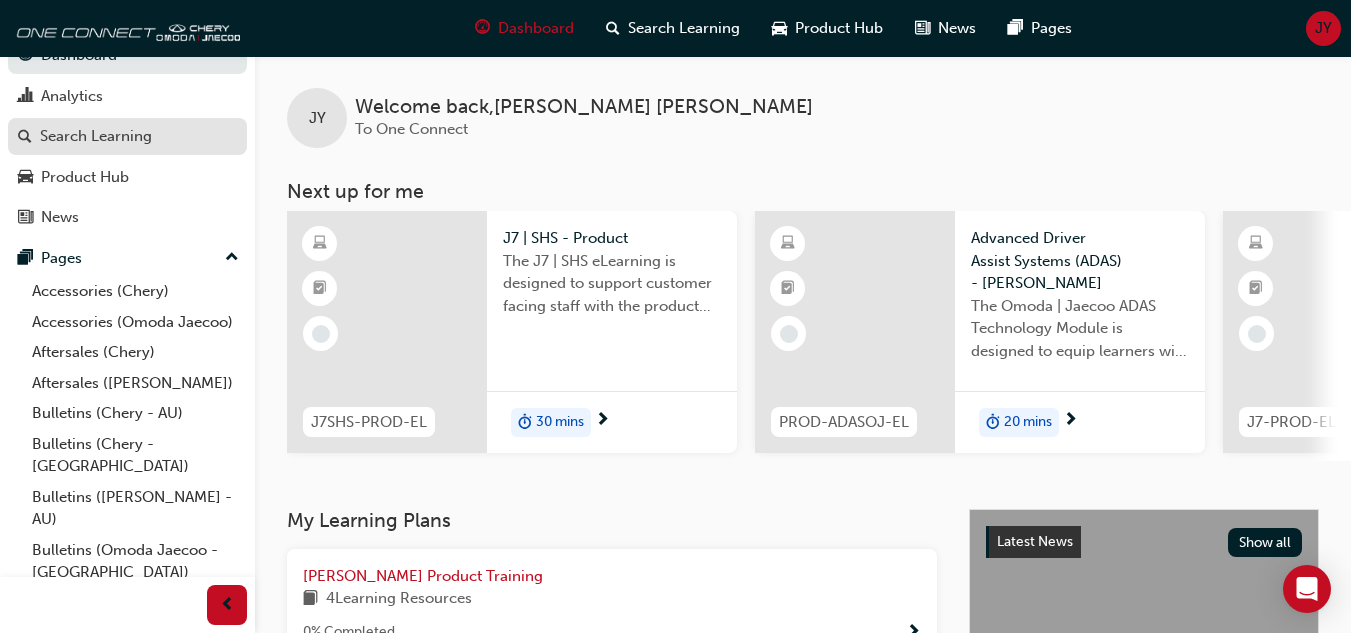 scroll, scrollTop: 0, scrollLeft: 0, axis: both 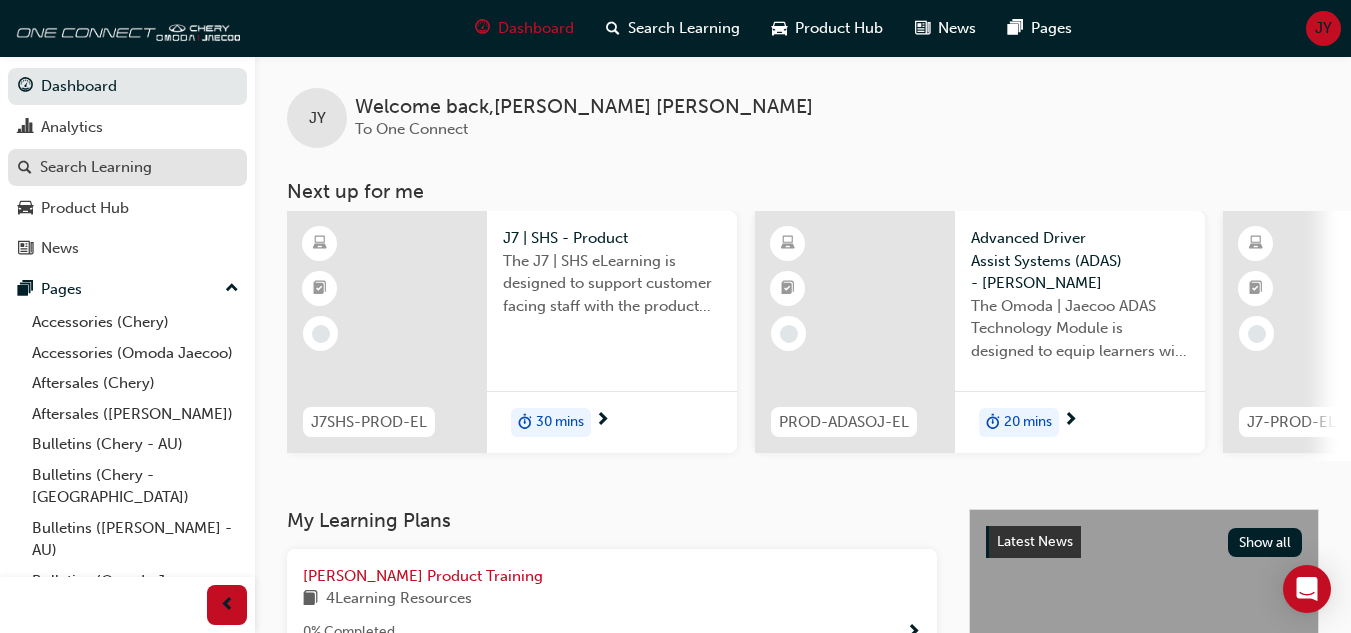 click on "Search Learning" at bounding box center (96, 167) 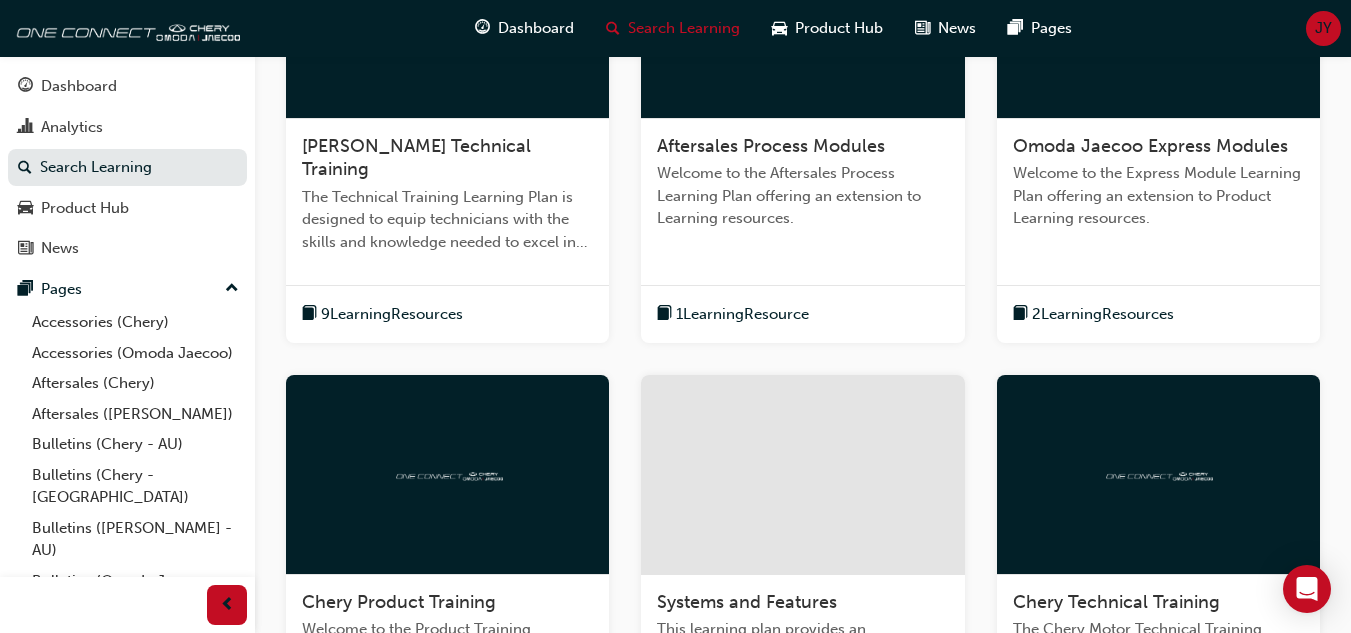scroll, scrollTop: 500, scrollLeft: 0, axis: vertical 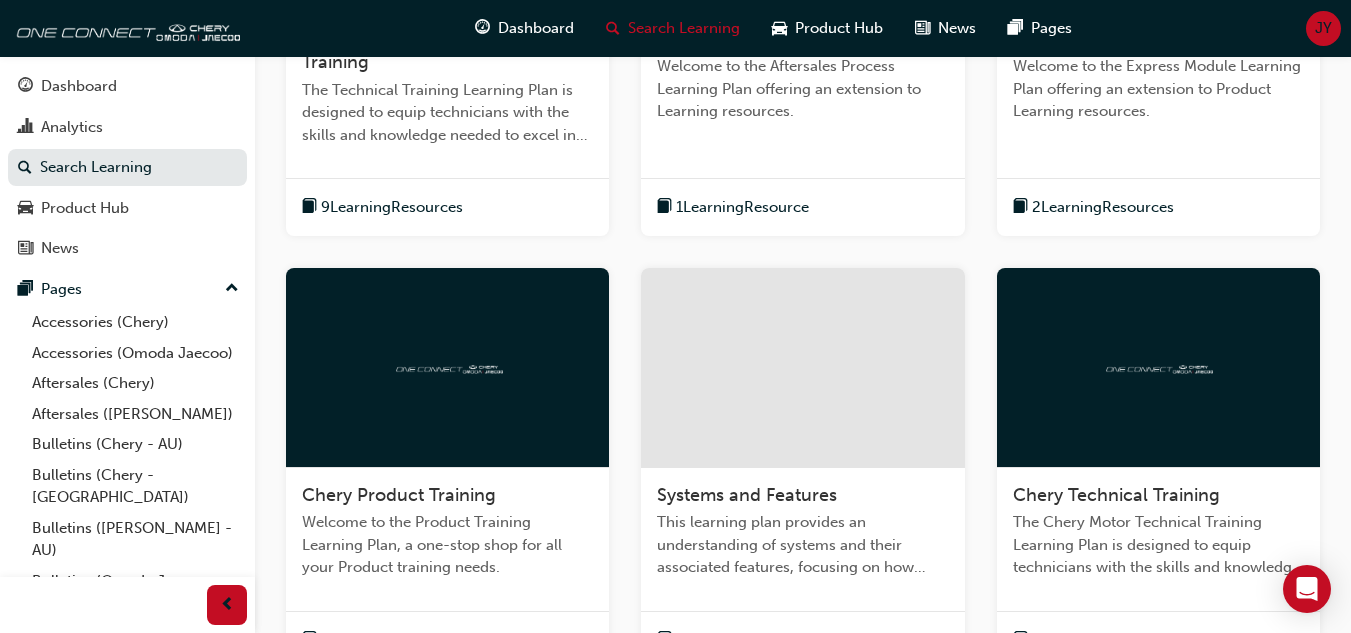 click on "Systems and Features" at bounding box center (747, 495) 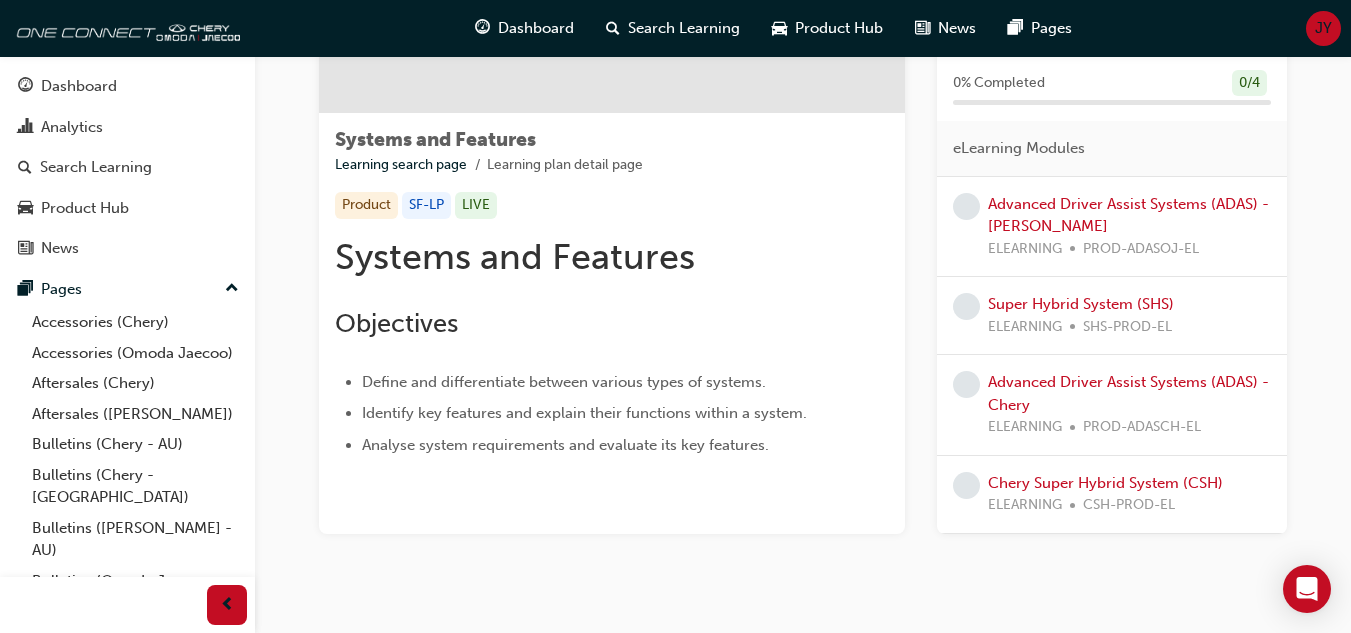 scroll, scrollTop: 300, scrollLeft: 0, axis: vertical 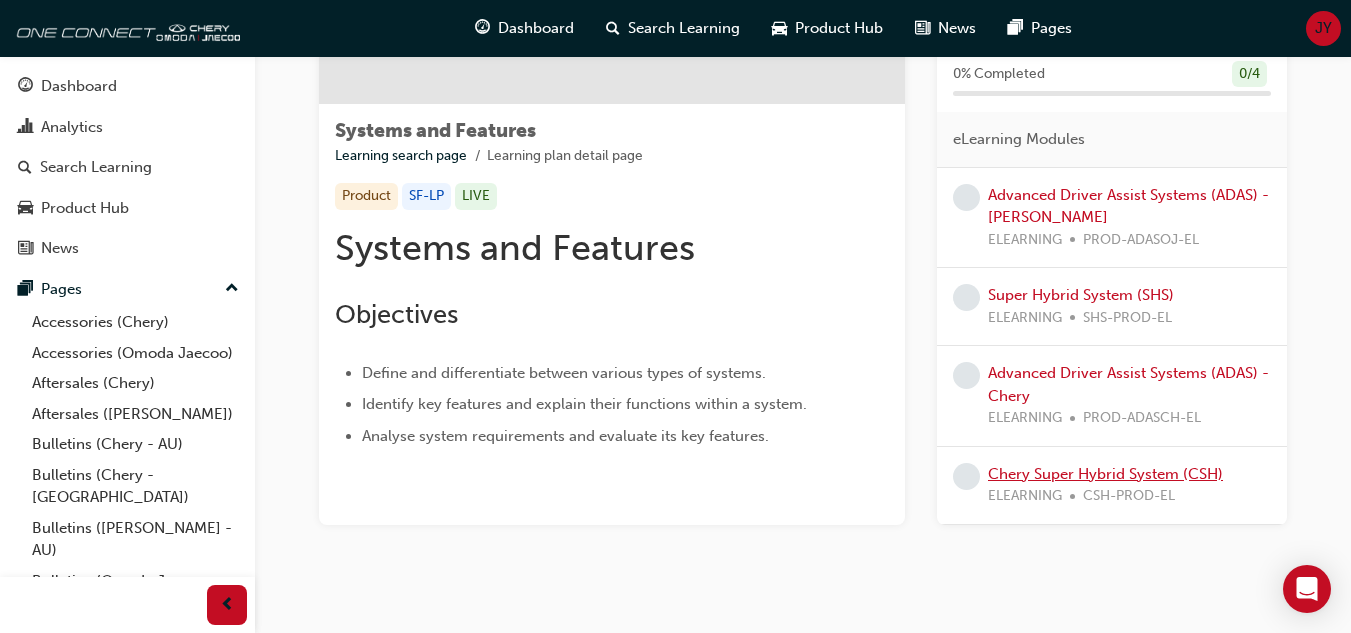 click on "Chery Super Hybrid System (CSH)" at bounding box center (1105, 474) 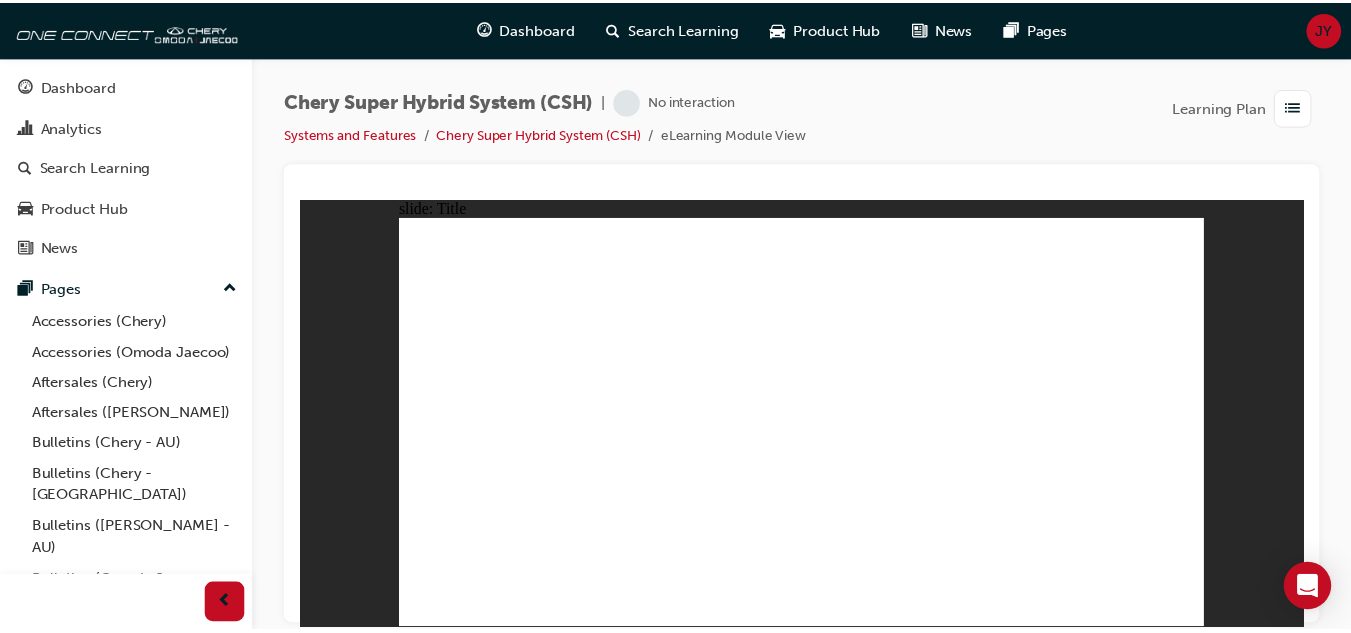 scroll, scrollTop: 0, scrollLeft: 0, axis: both 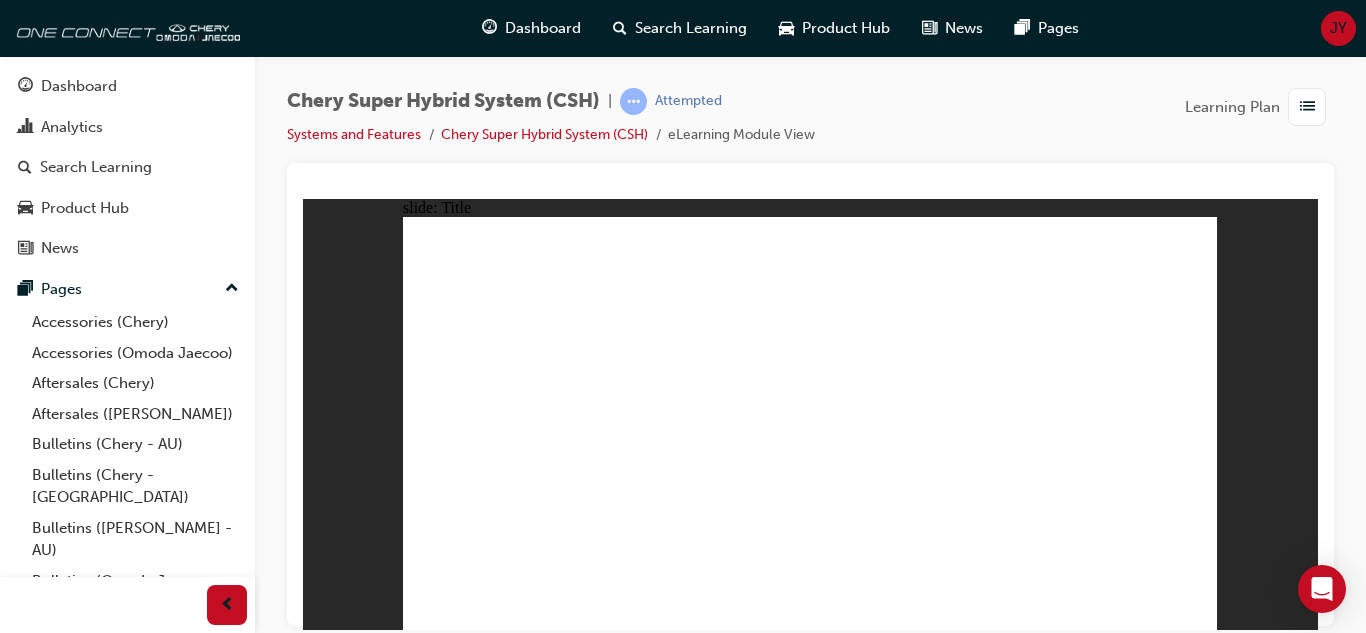 click on "Chery Super Hybrid System (CSH) | Attempted Systems and Features Chery Super Hybrid System (CSH) eLearning Module View Learning Plan" at bounding box center [810, 125] 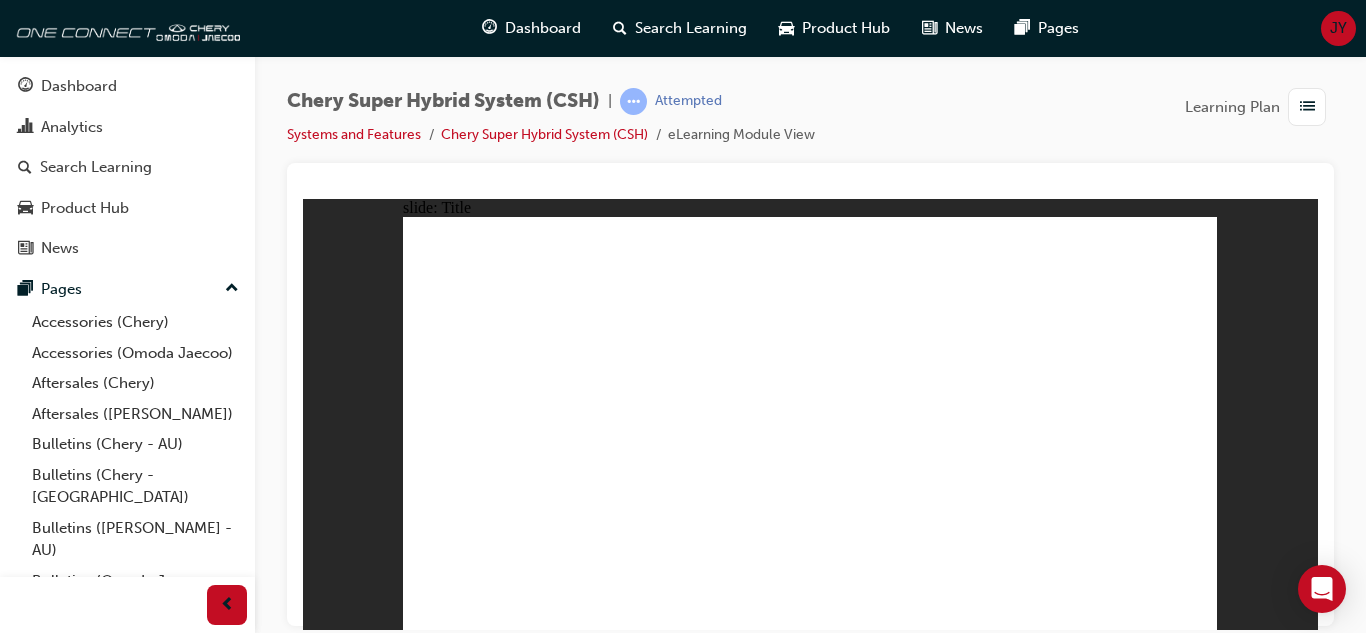 click 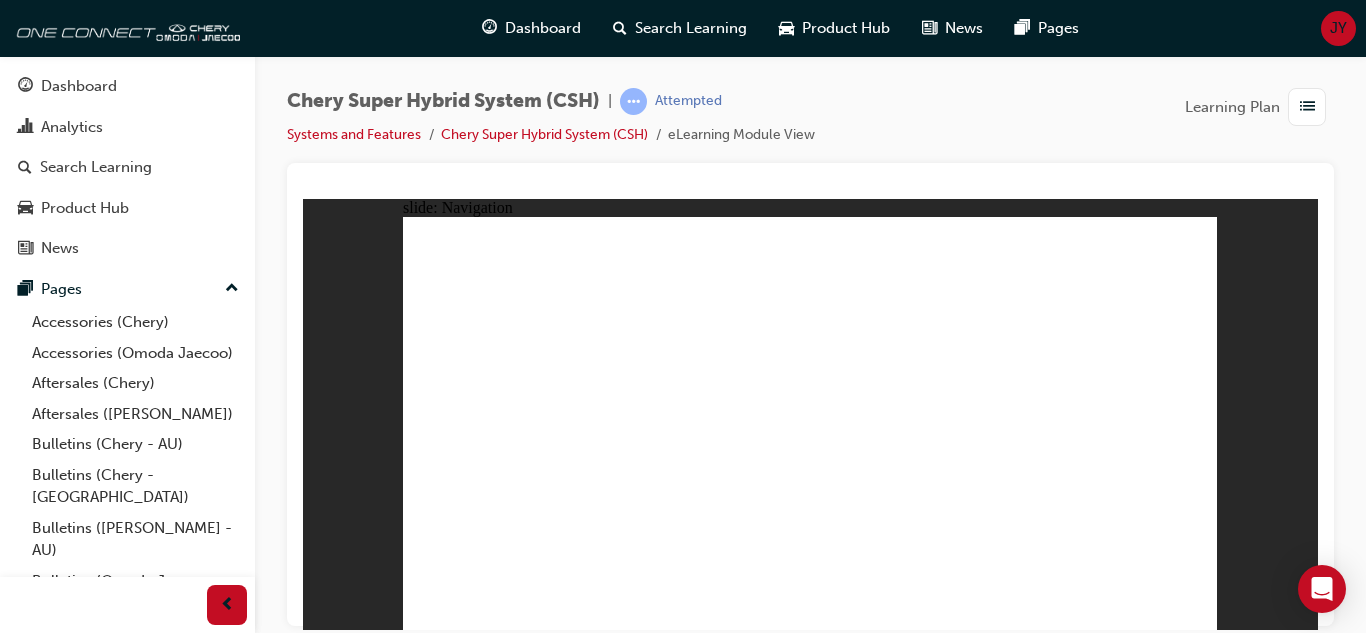 click 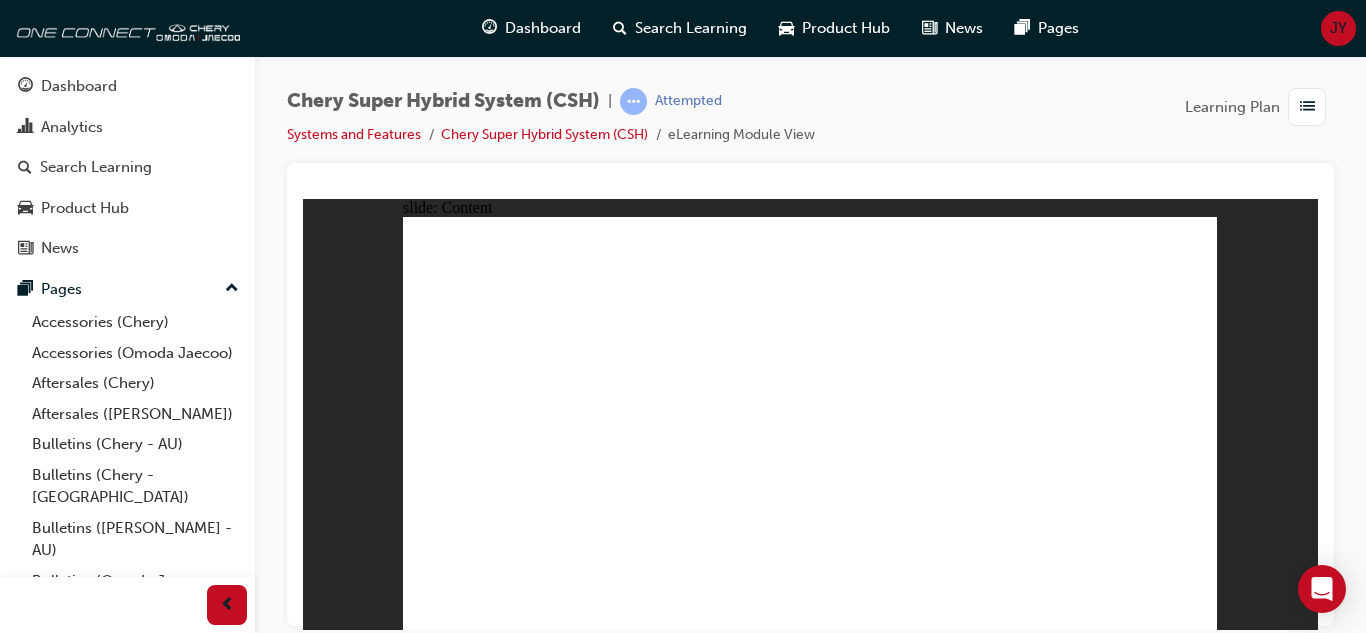 click 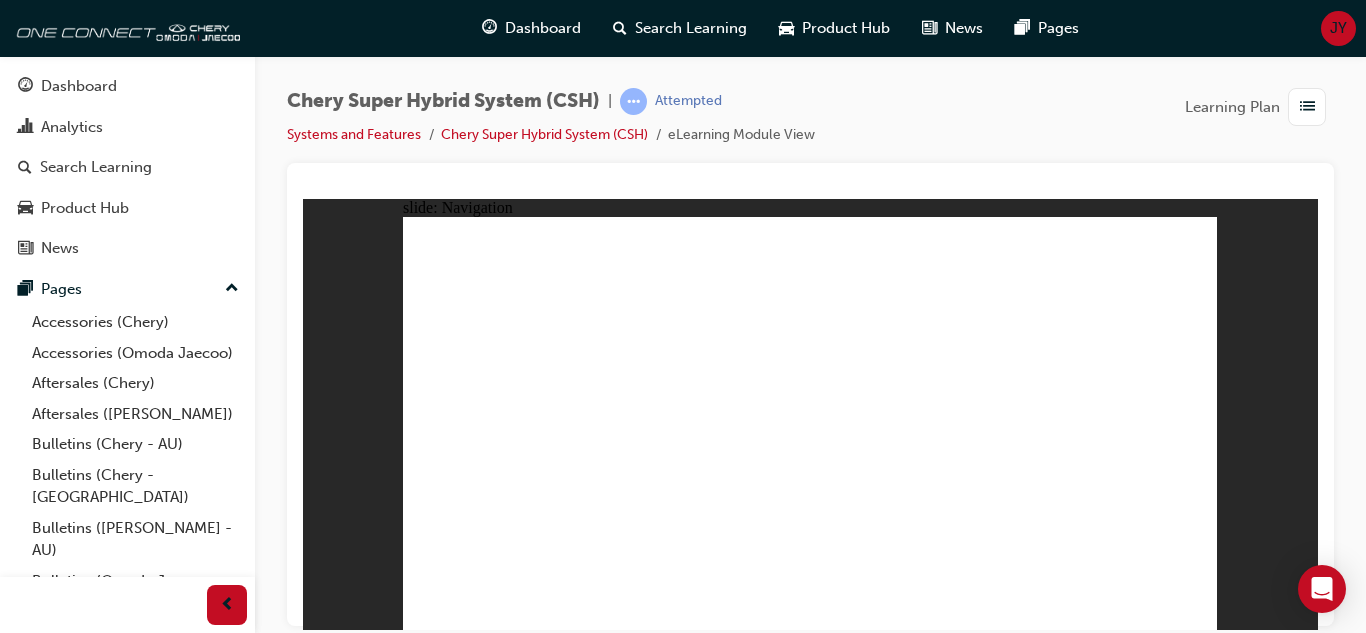 click 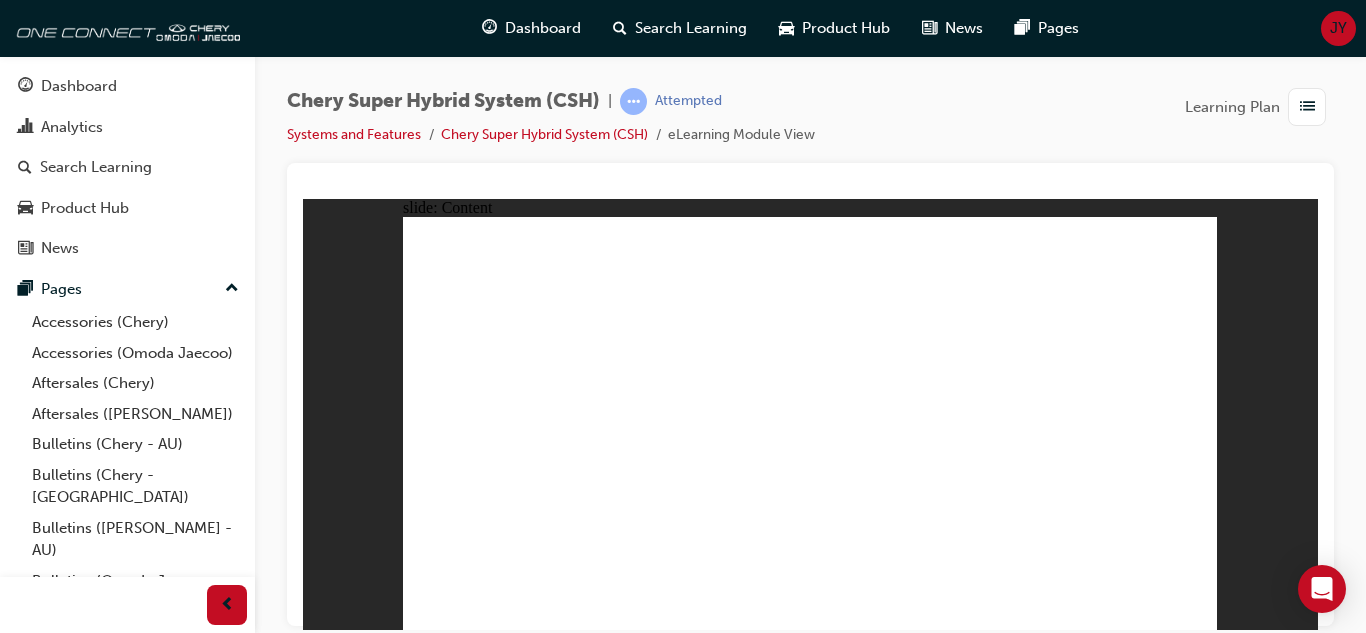 click 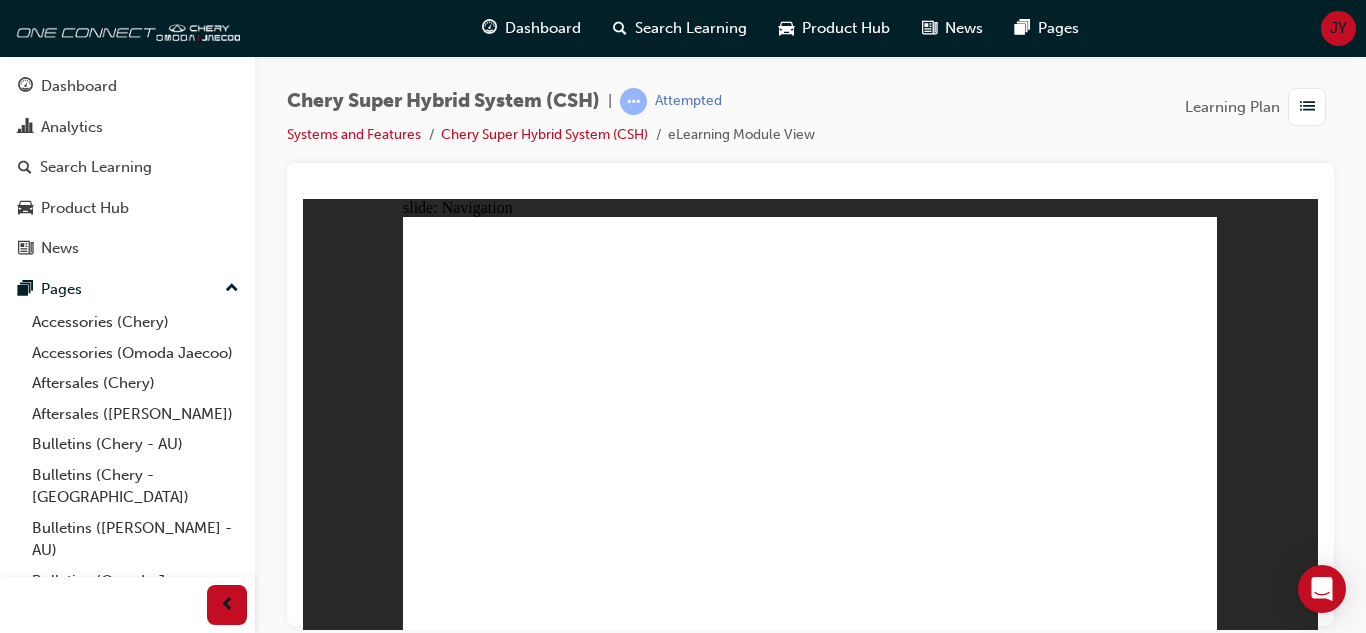 click 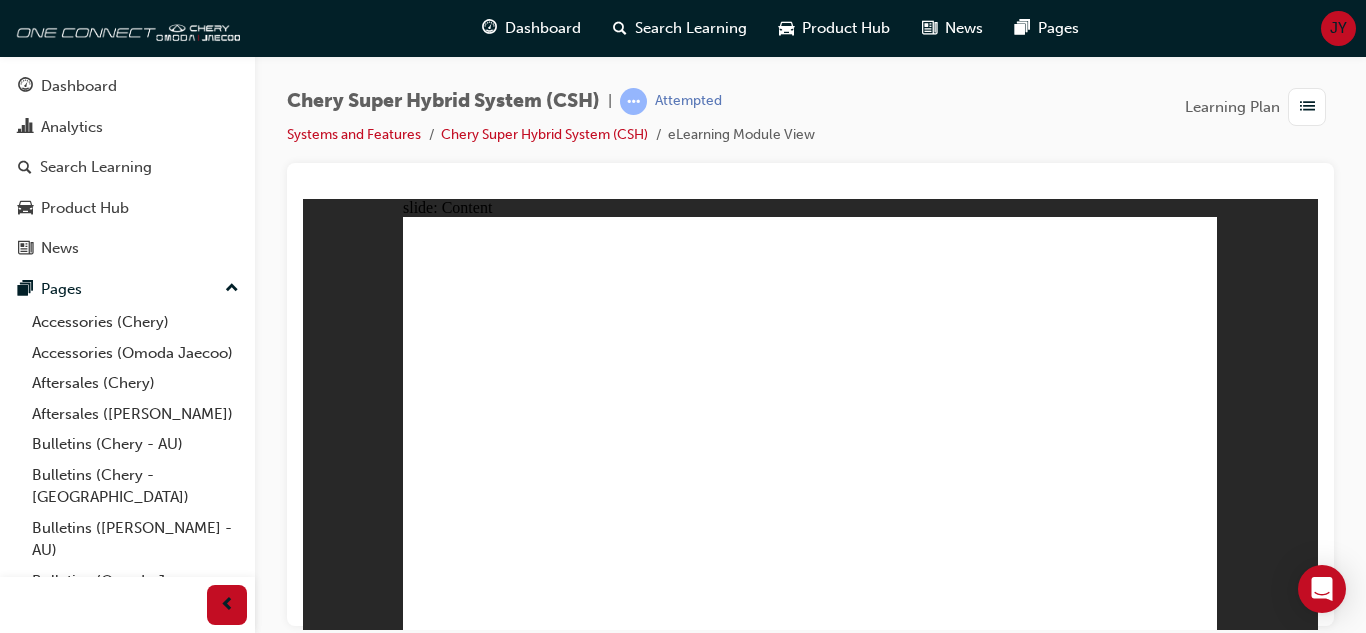 click 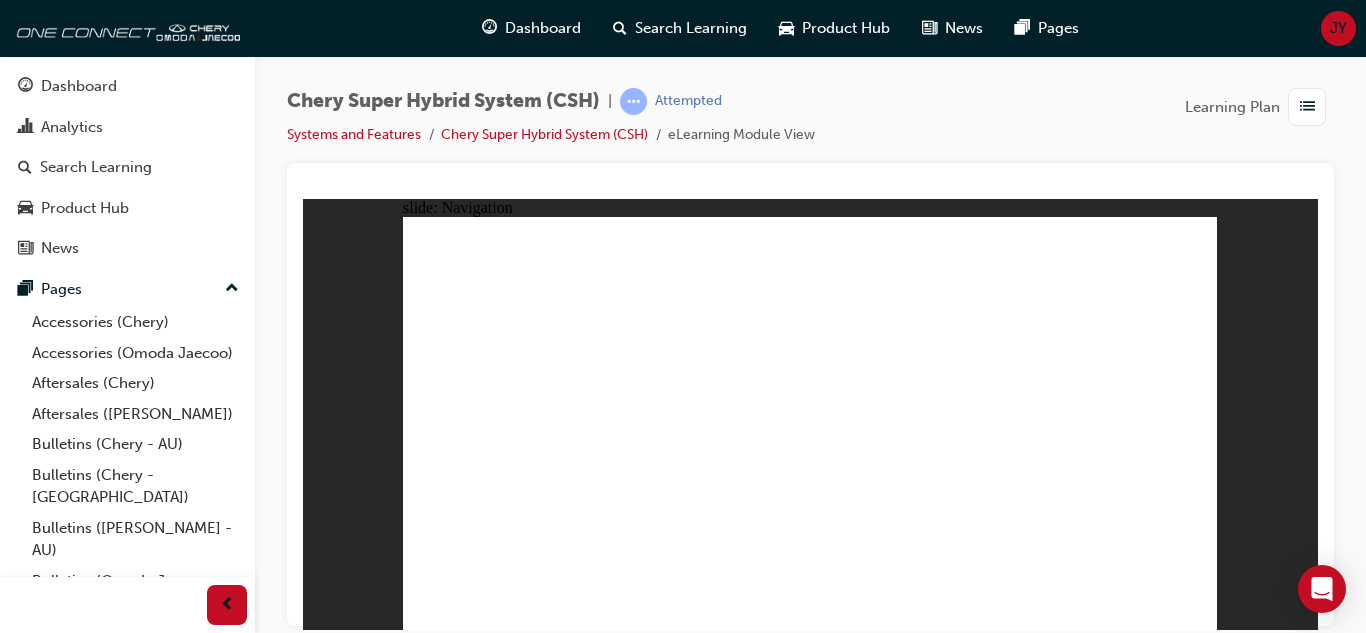 click on "MENU RESOURCES MODULE NAVIGATION Always reer to the Chery Website or the latest inormation and Spec Sheet. Inormation in this Training Module has been developed prior to vehicle launch rom overseas sourced material oten checked  only against pre-production vehicles. As such, there may be some variance between models and specication is subject to  change over time as the product is developed. Please note the instructions below. Important inormation: Click on the arrows to move to  the previous or next slide Click on below buttons to open" at bounding box center (810, 2087) 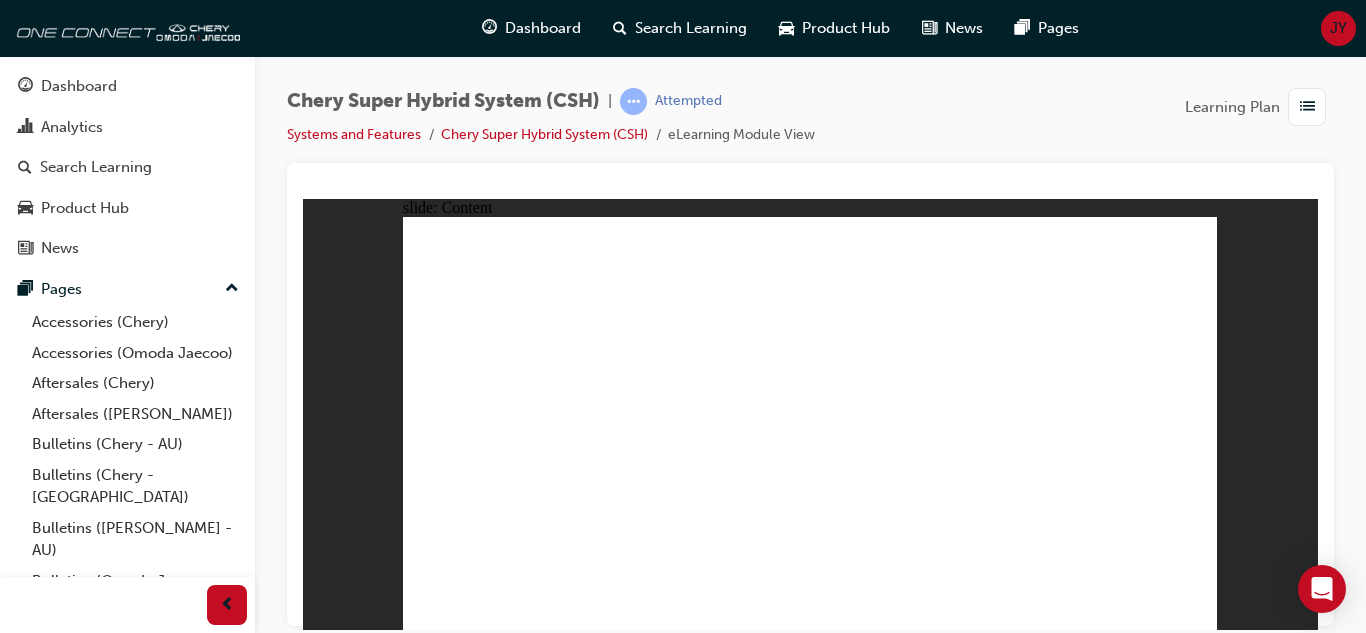 click 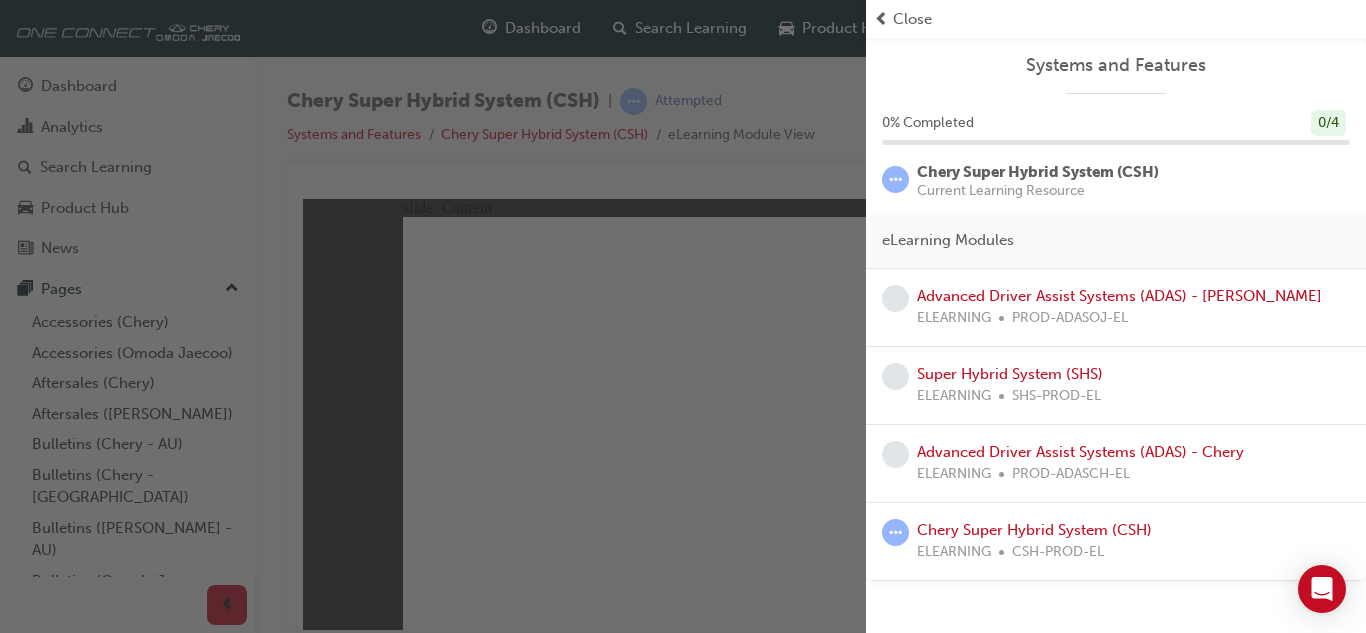 click at bounding box center (433, 316) 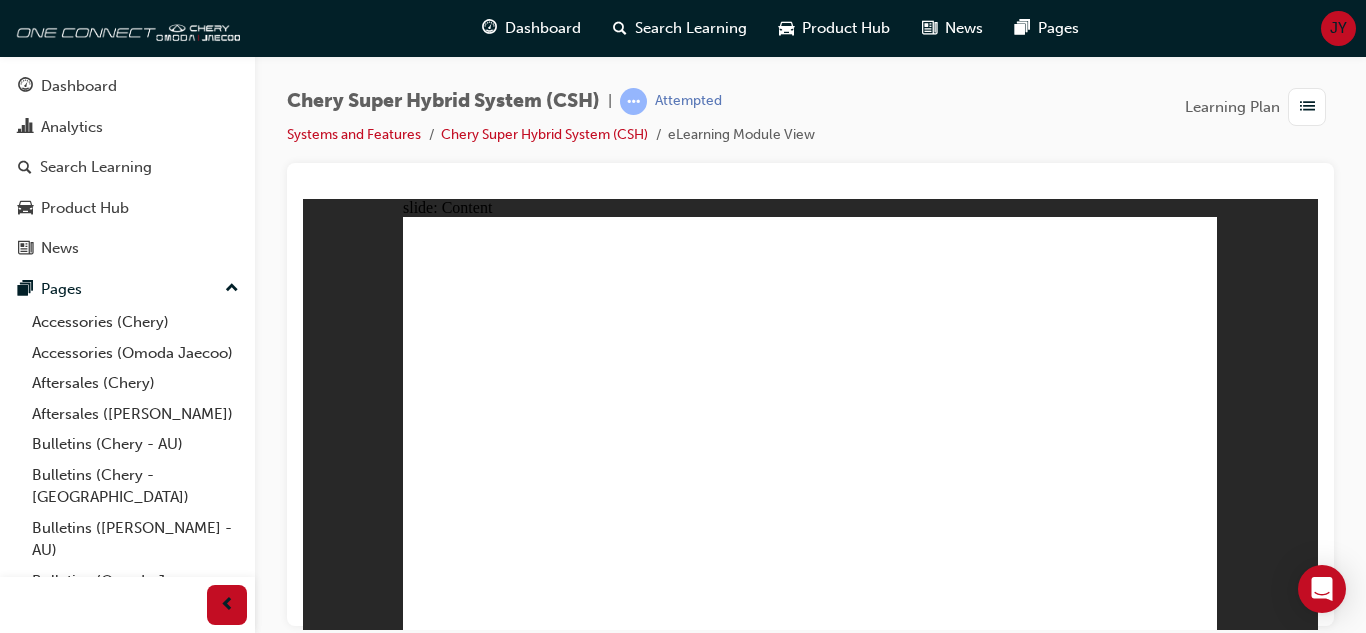 click 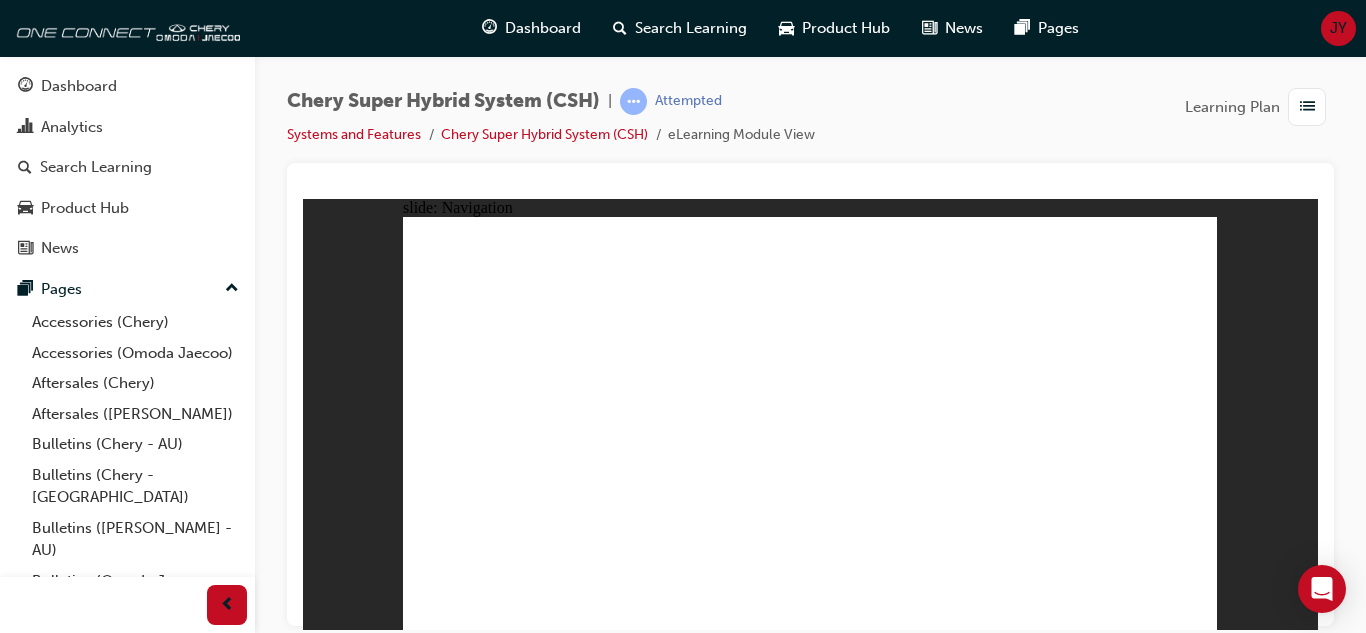 click 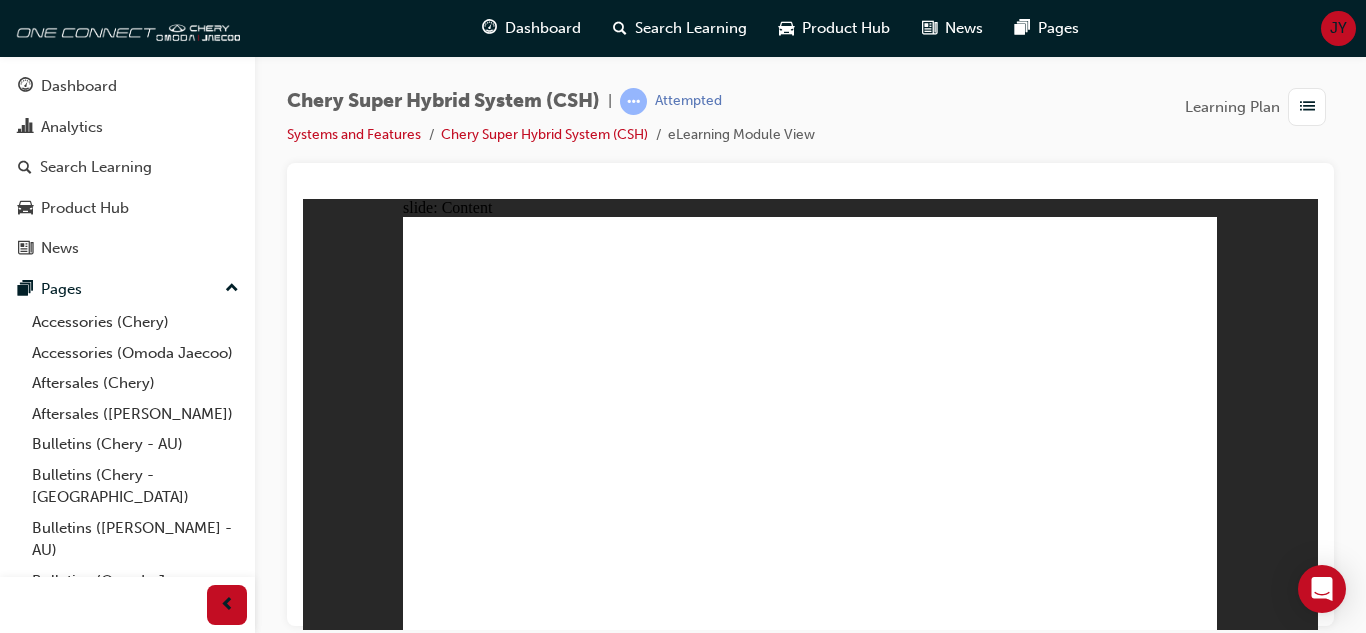 click 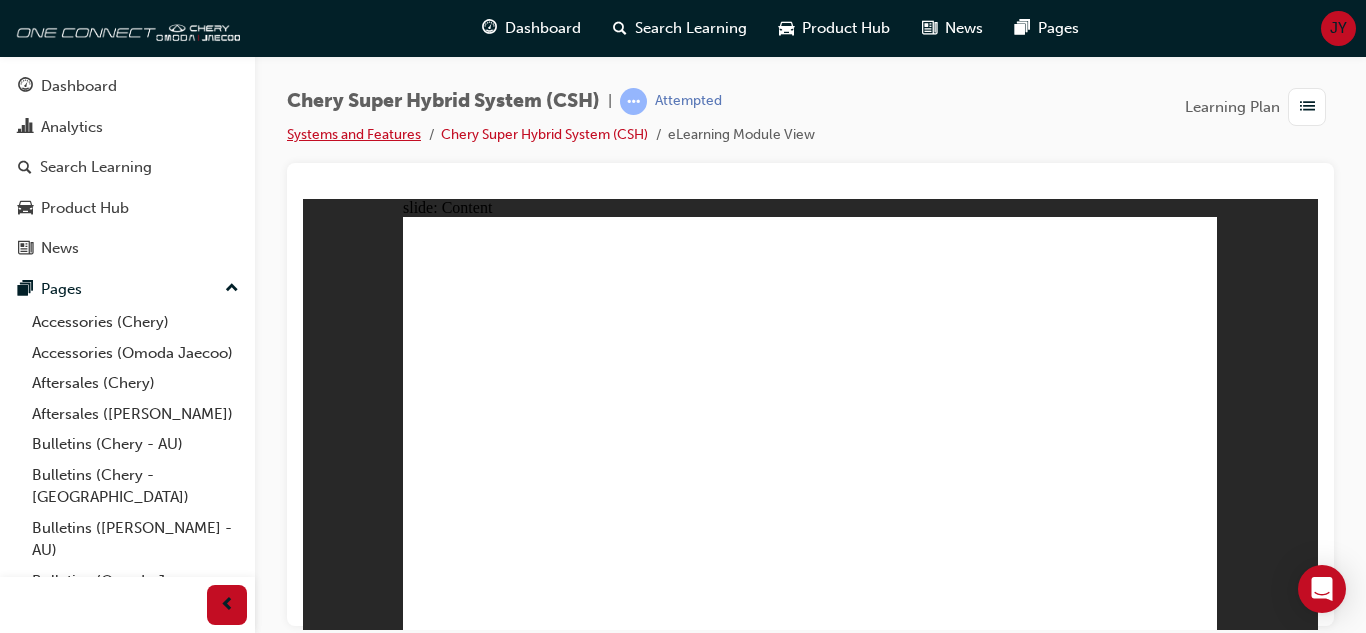 click on "Systems and Features" at bounding box center (354, 134) 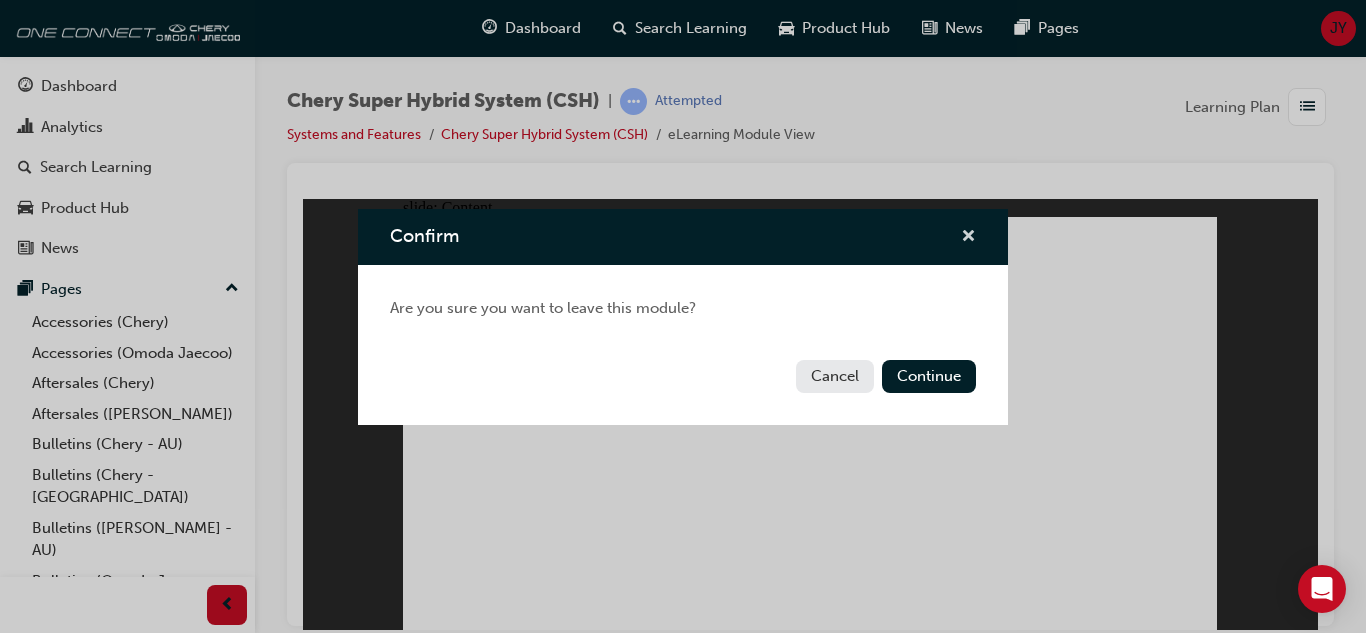click at bounding box center (968, 238) 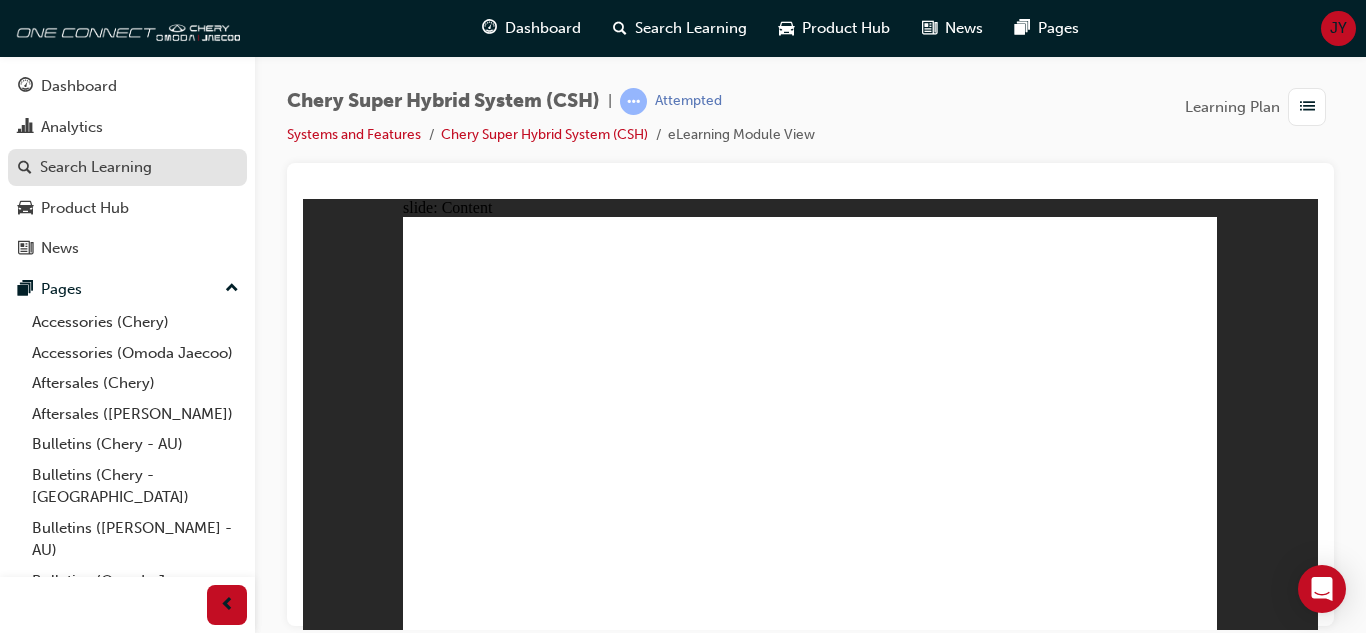 click on "Search Learning" at bounding box center [96, 167] 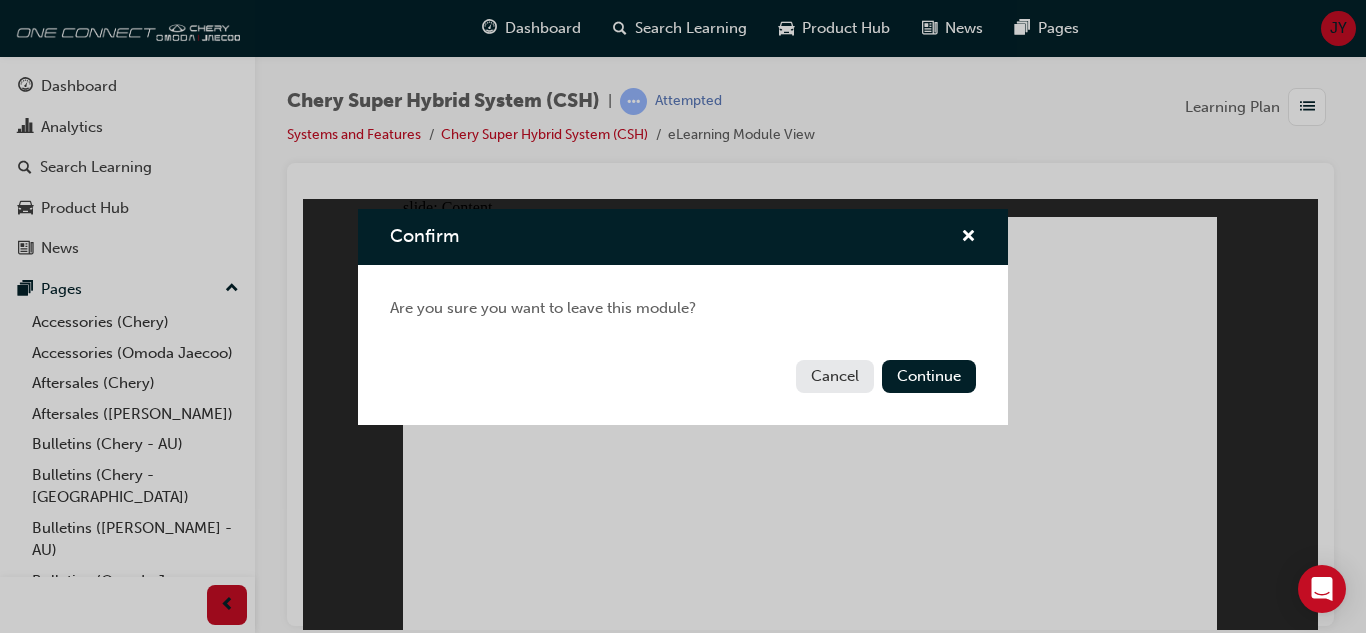 click on "Cancel Continue" at bounding box center [683, 388] 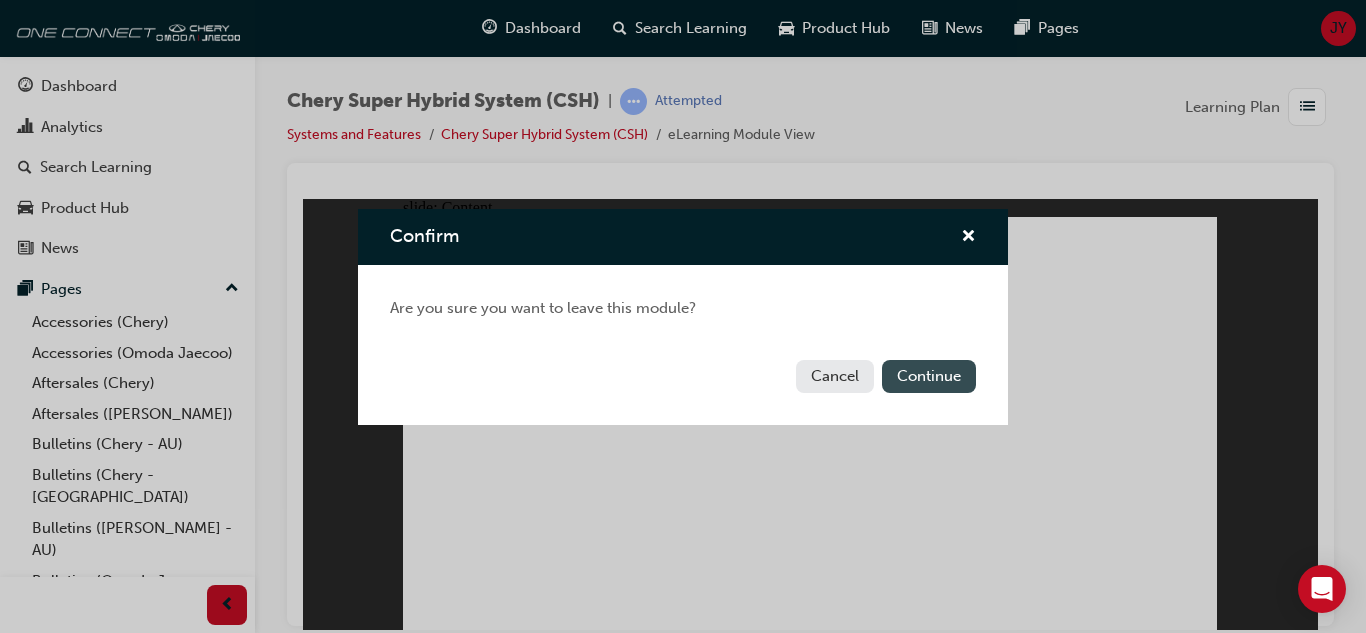 click on "Continue" at bounding box center (929, 376) 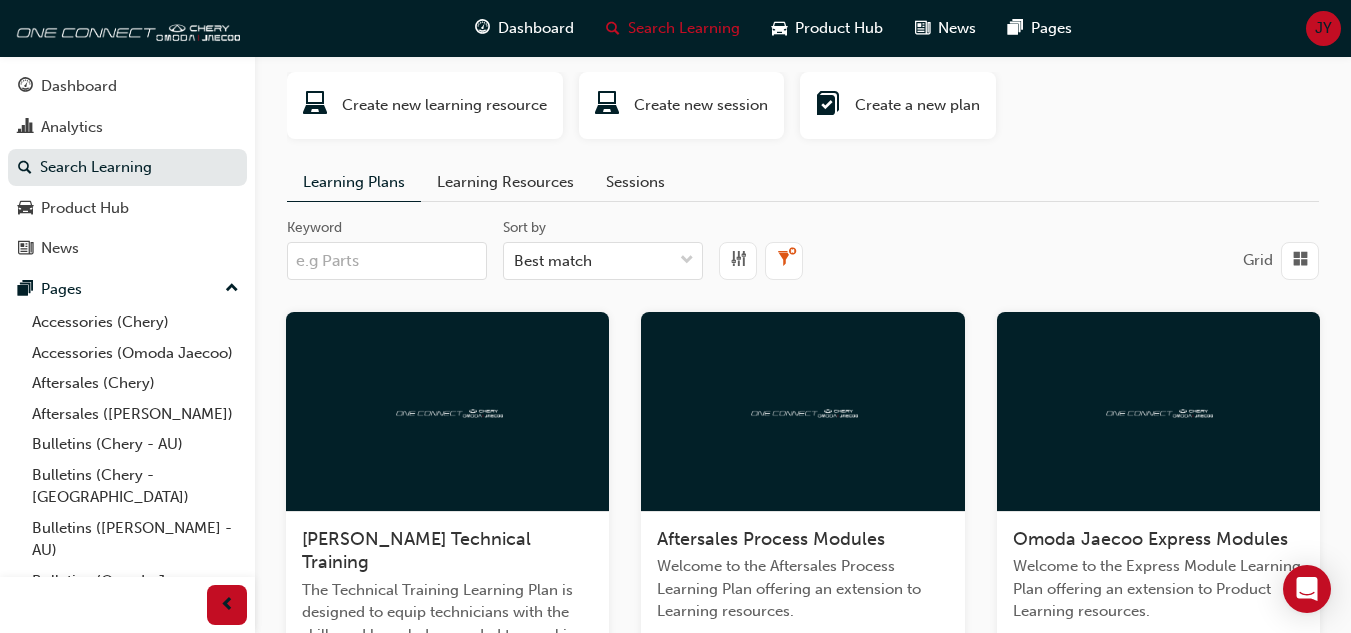 scroll, scrollTop: 300, scrollLeft: 0, axis: vertical 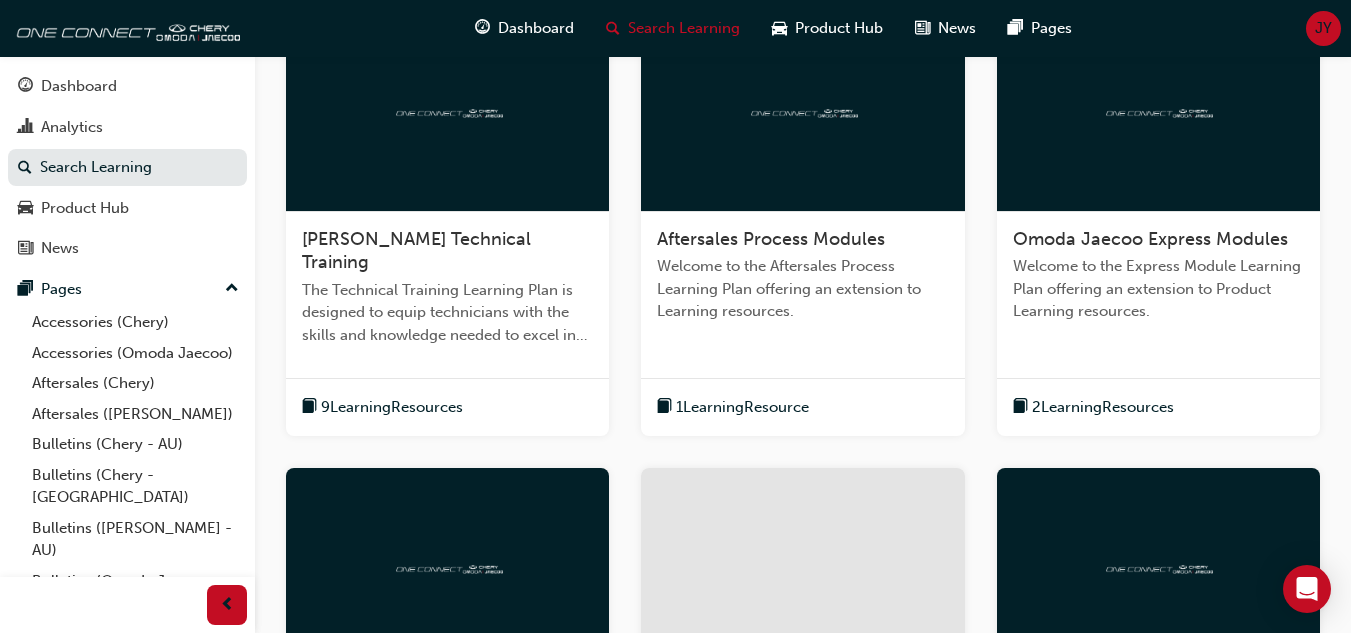 click on "Aftersales Process Modules" at bounding box center (771, 239) 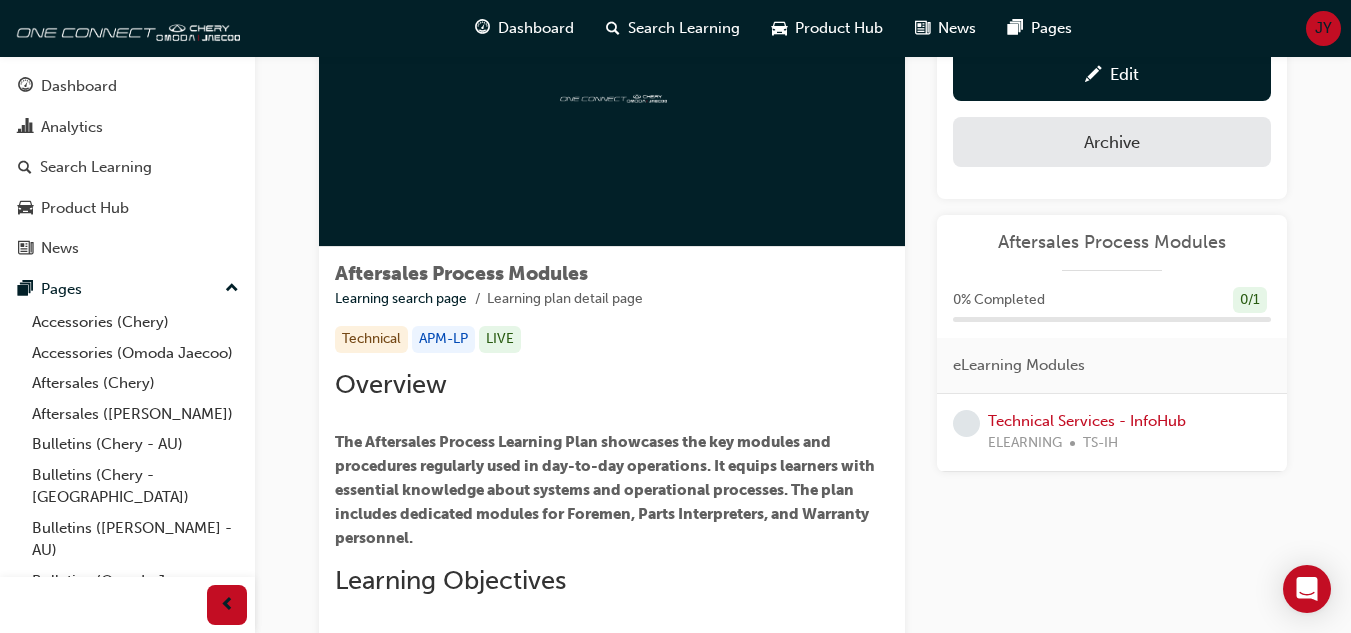scroll, scrollTop: 0, scrollLeft: 0, axis: both 